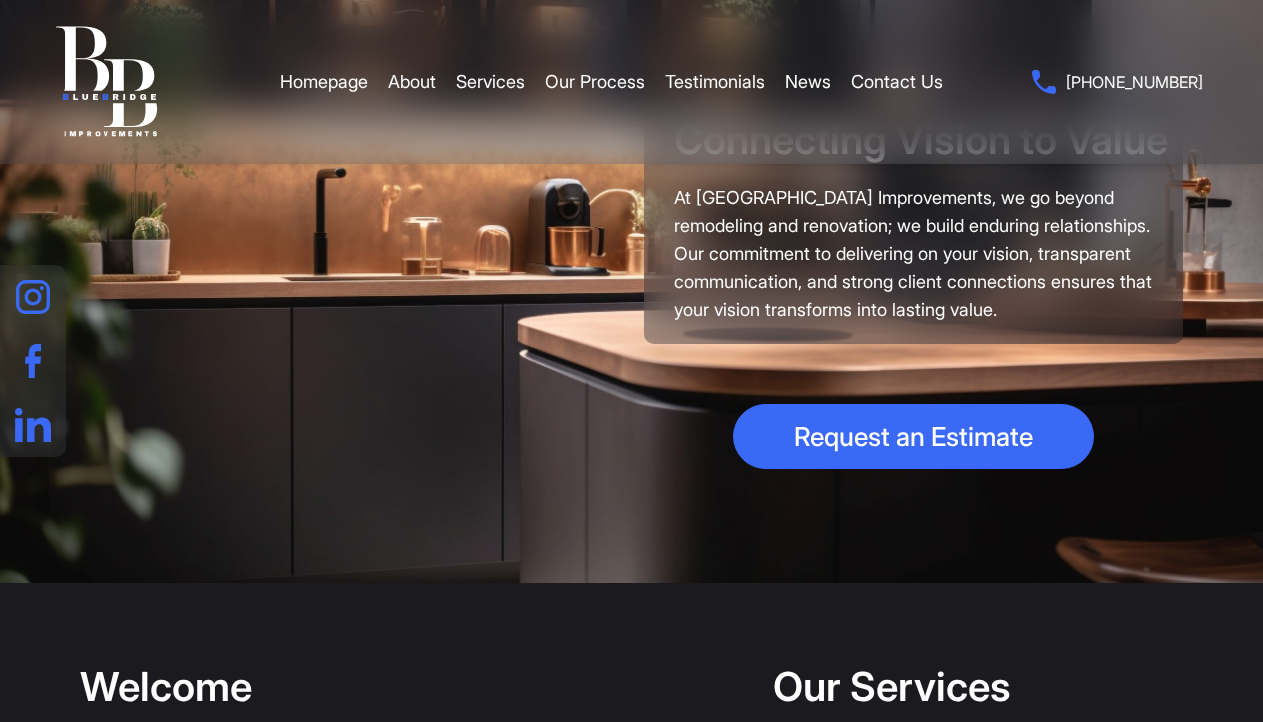 scroll, scrollTop: 0, scrollLeft: 0, axis: both 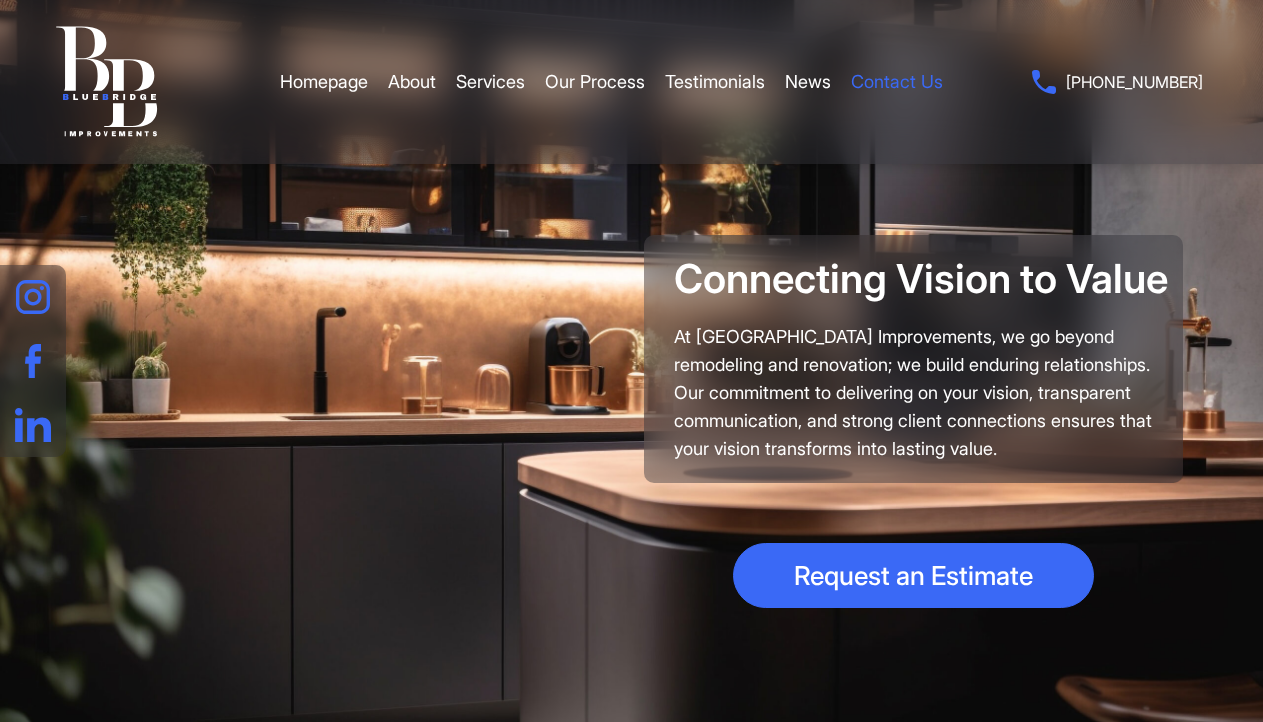 click on "Contact Us" at bounding box center (897, 82) 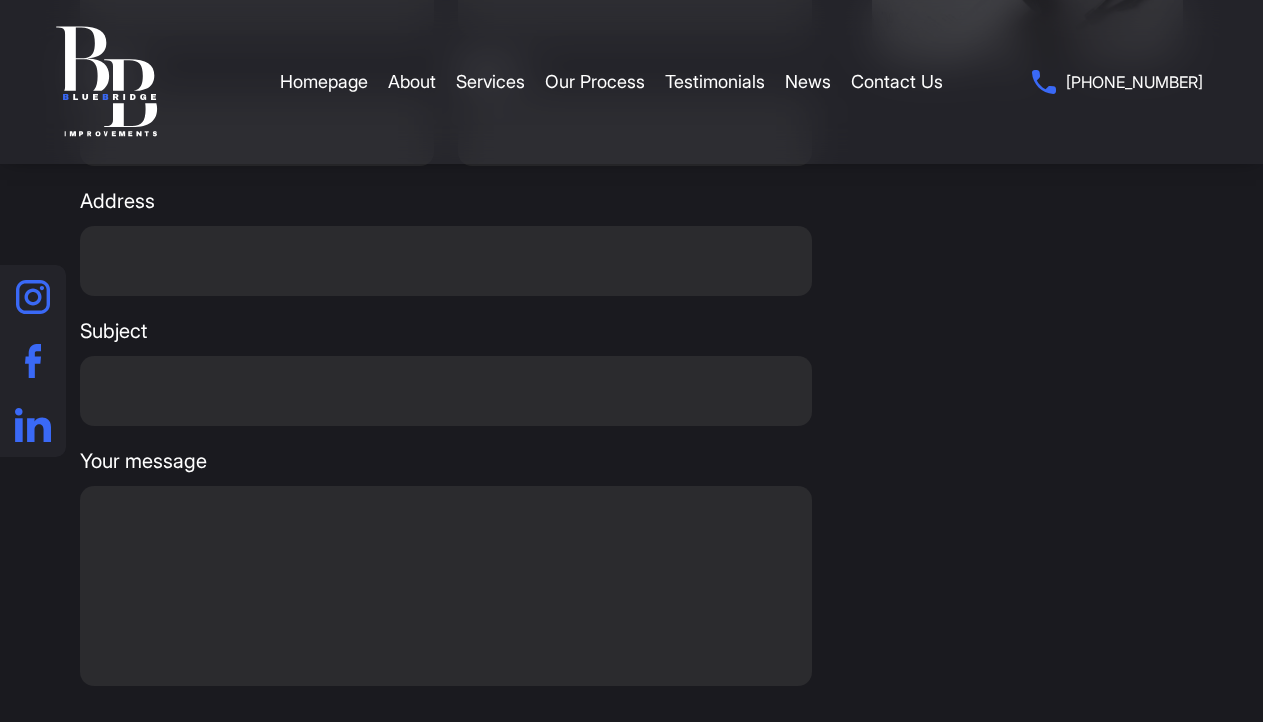 scroll, scrollTop: 0, scrollLeft: 0, axis: both 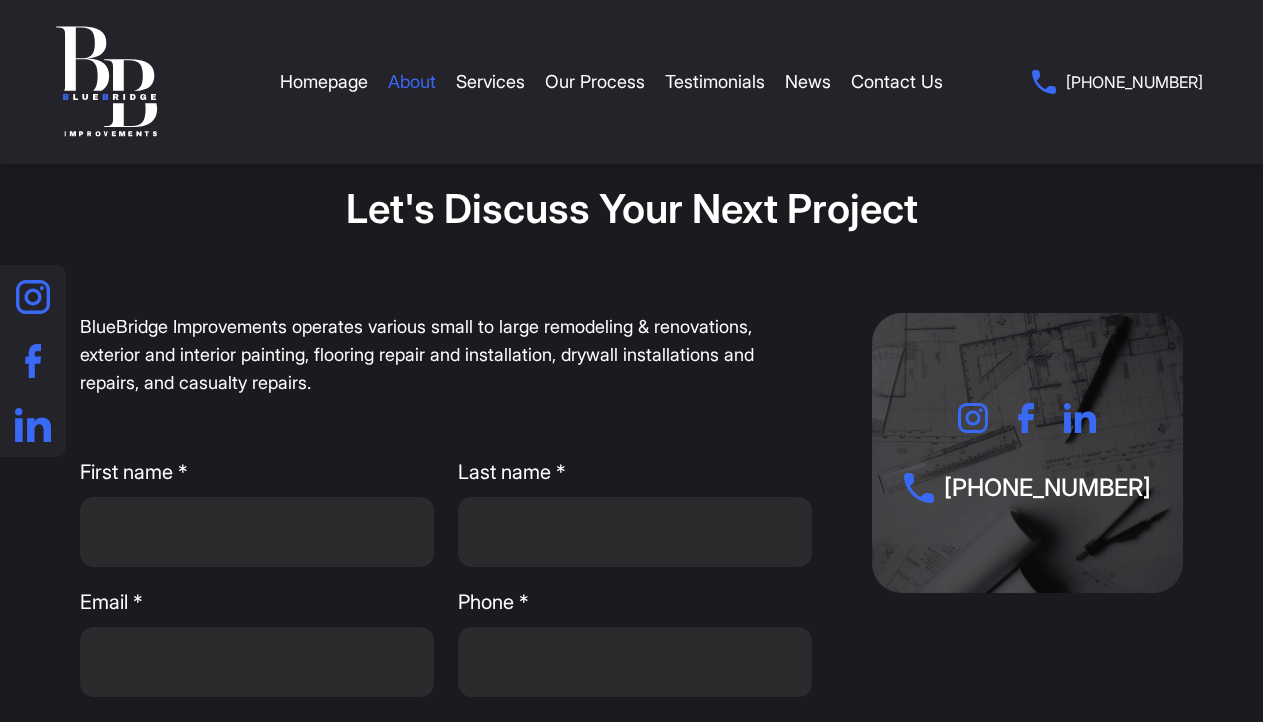 click on "About" at bounding box center (412, 82) 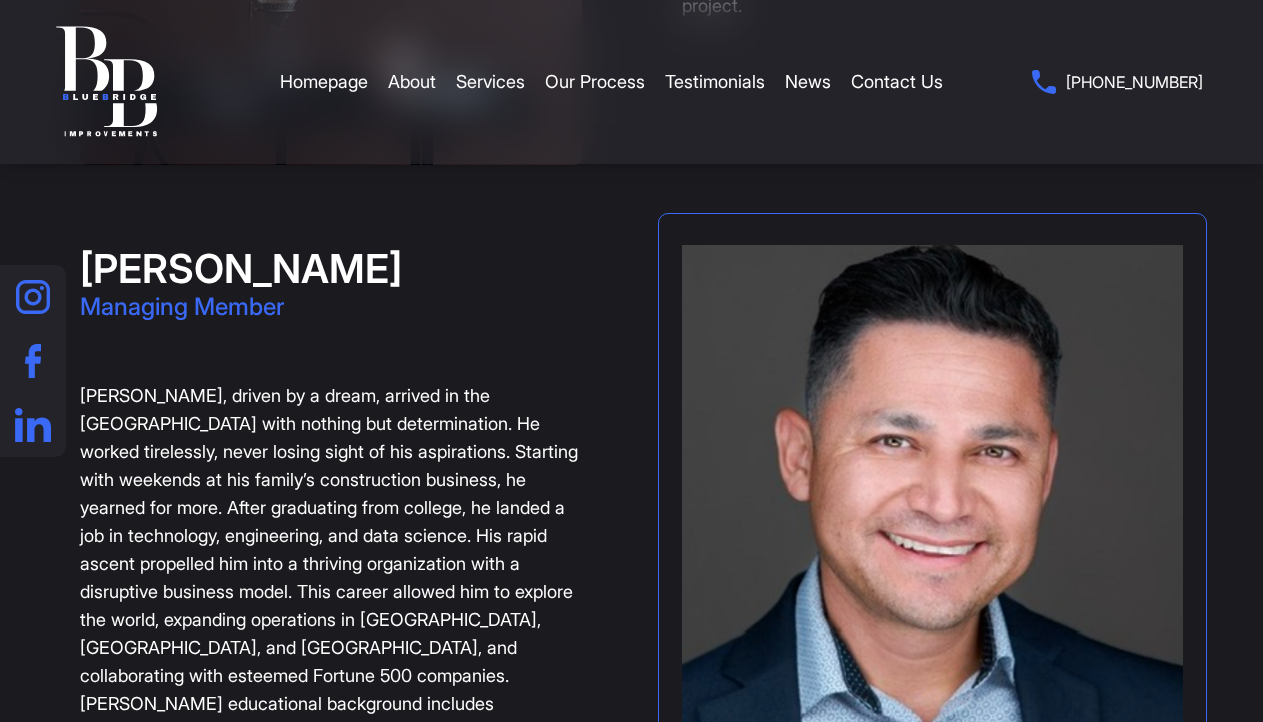 scroll, scrollTop: 1862, scrollLeft: 0, axis: vertical 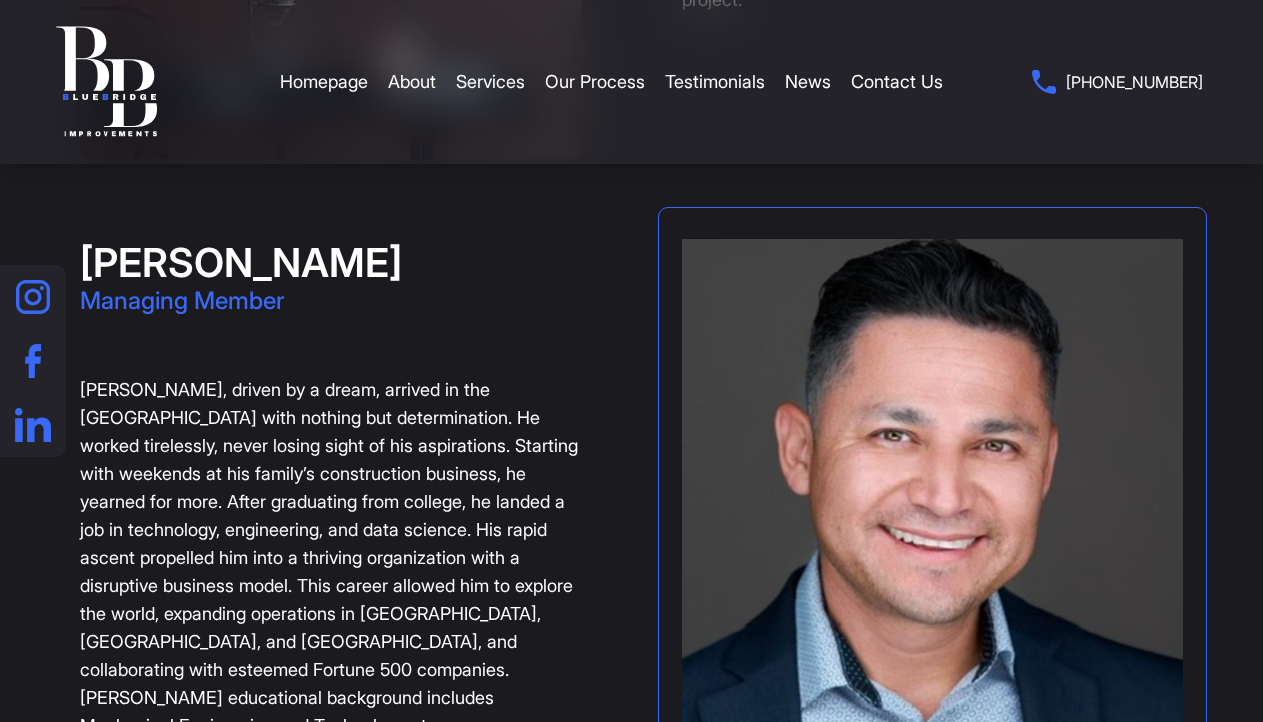 drag, startPoint x: 360, startPoint y: 267, endPoint x: 92, endPoint y: 251, distance: 268.47717 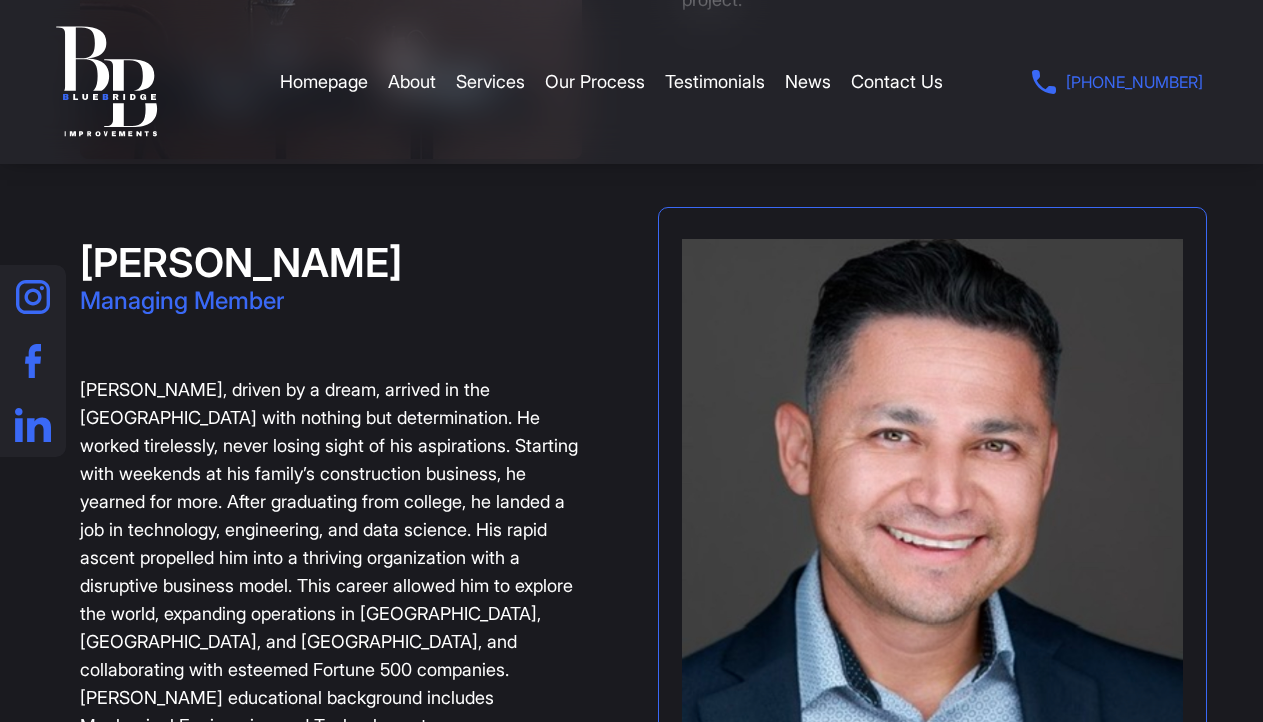 drag, startPoint x: 1217, startPoint y: 80, endPoint x: 1095, endPoint y: 81, distance: 122.0041 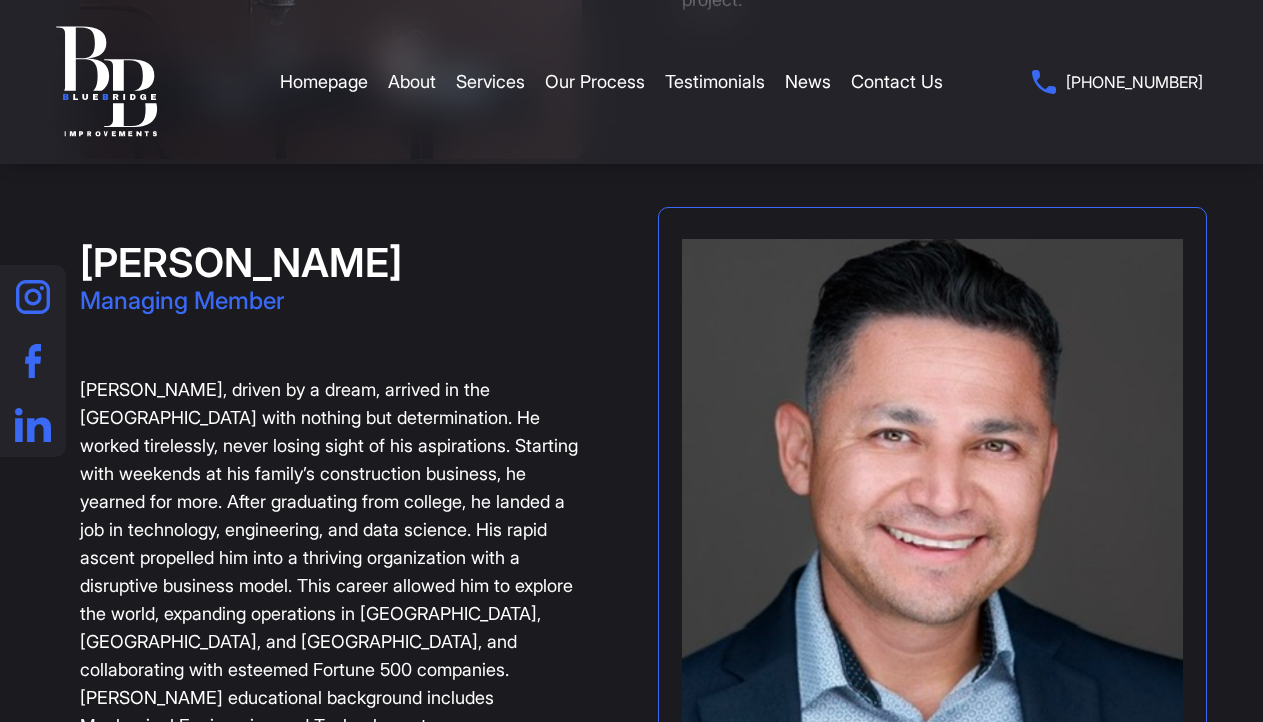 copy on "[PHONE_NUMBER]" 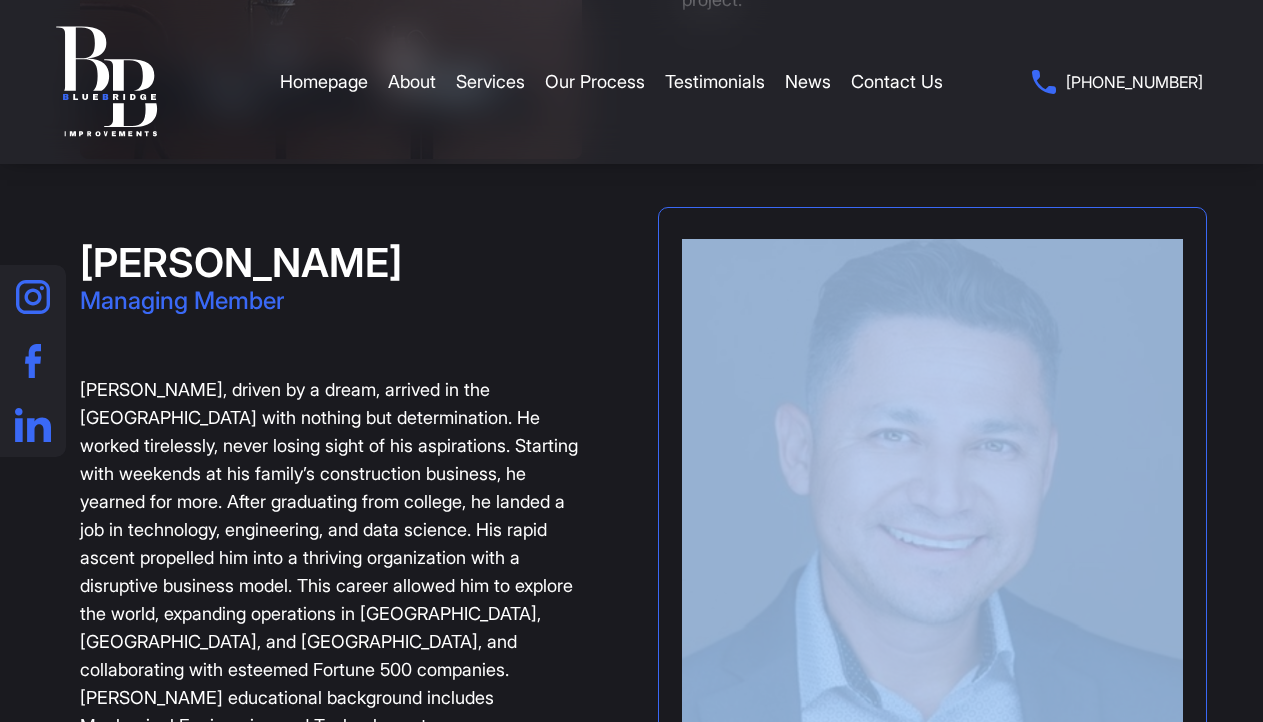 drag, startPoint x: 1113, startPoint y: 289, endPoint x: 1137, endPoint y: 194, distance: 97.984695 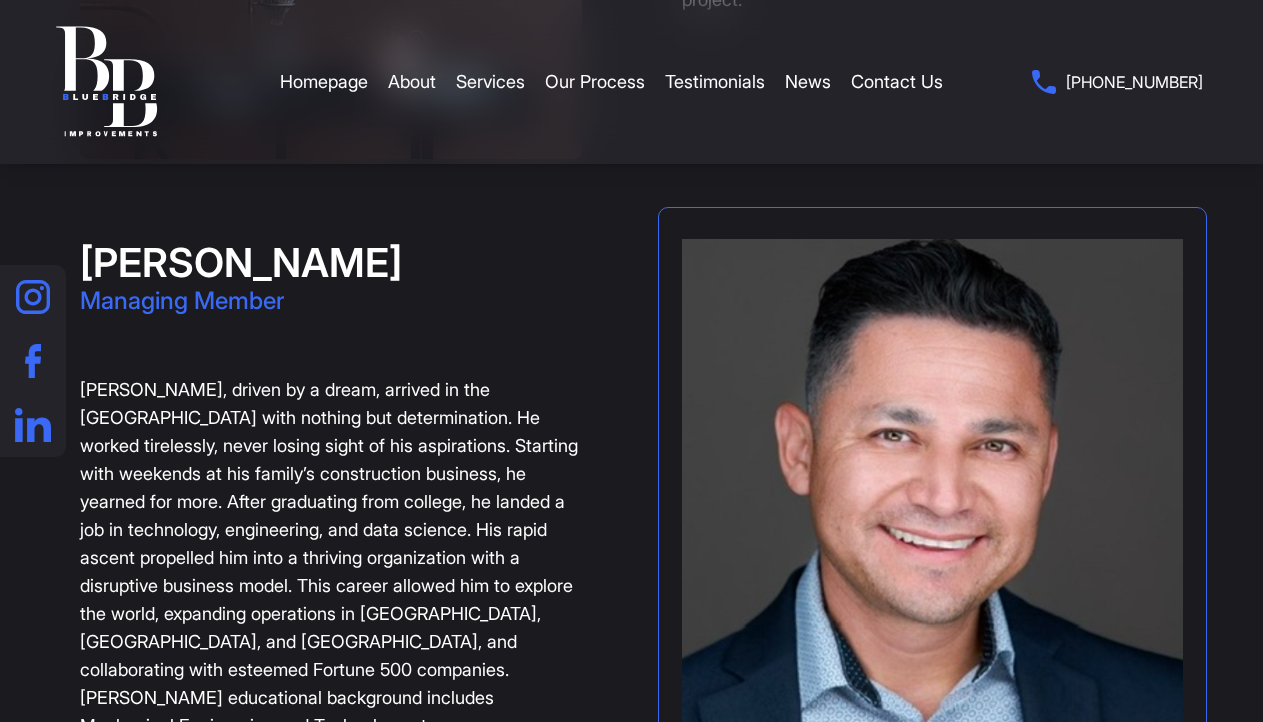 click at bounding box center (631, 82) 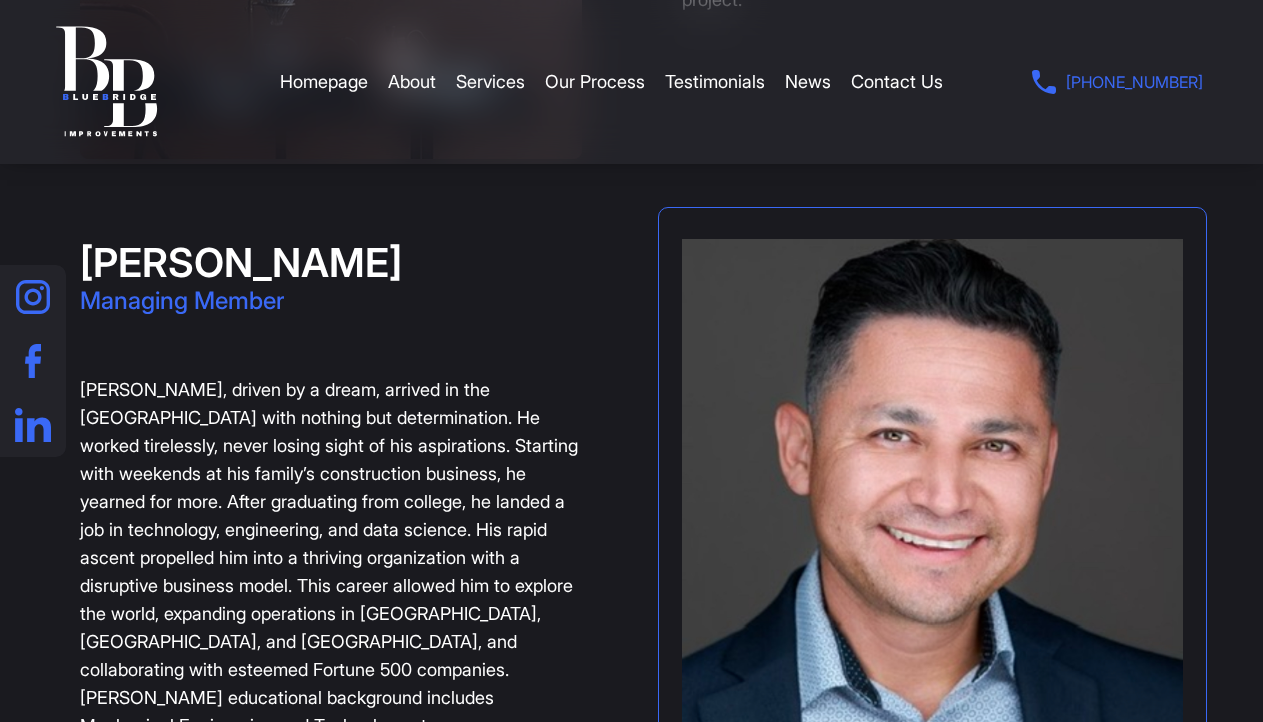 drag, startPoint x: 1221, startPoint y: 83, endPoint x: 1095, endPoint y: 76, distance: 126.1943 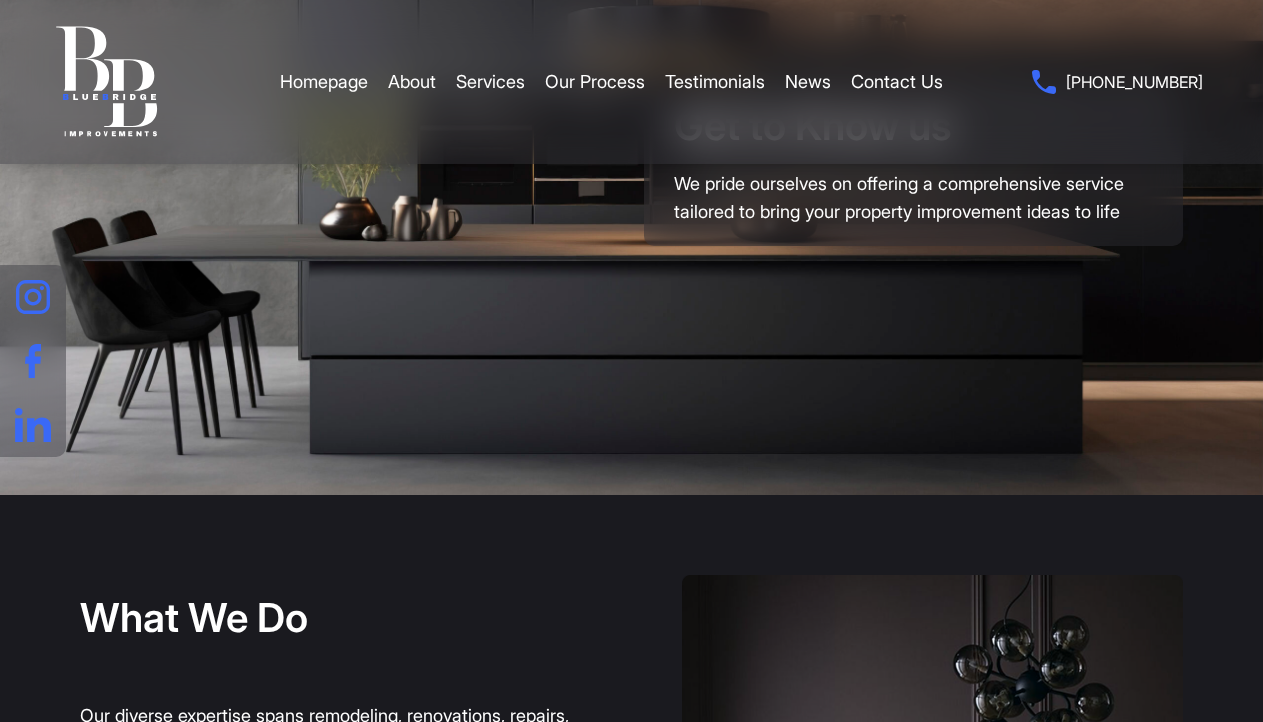 scroll, scrollTop: 0, scrollLeft: 0, axis: both 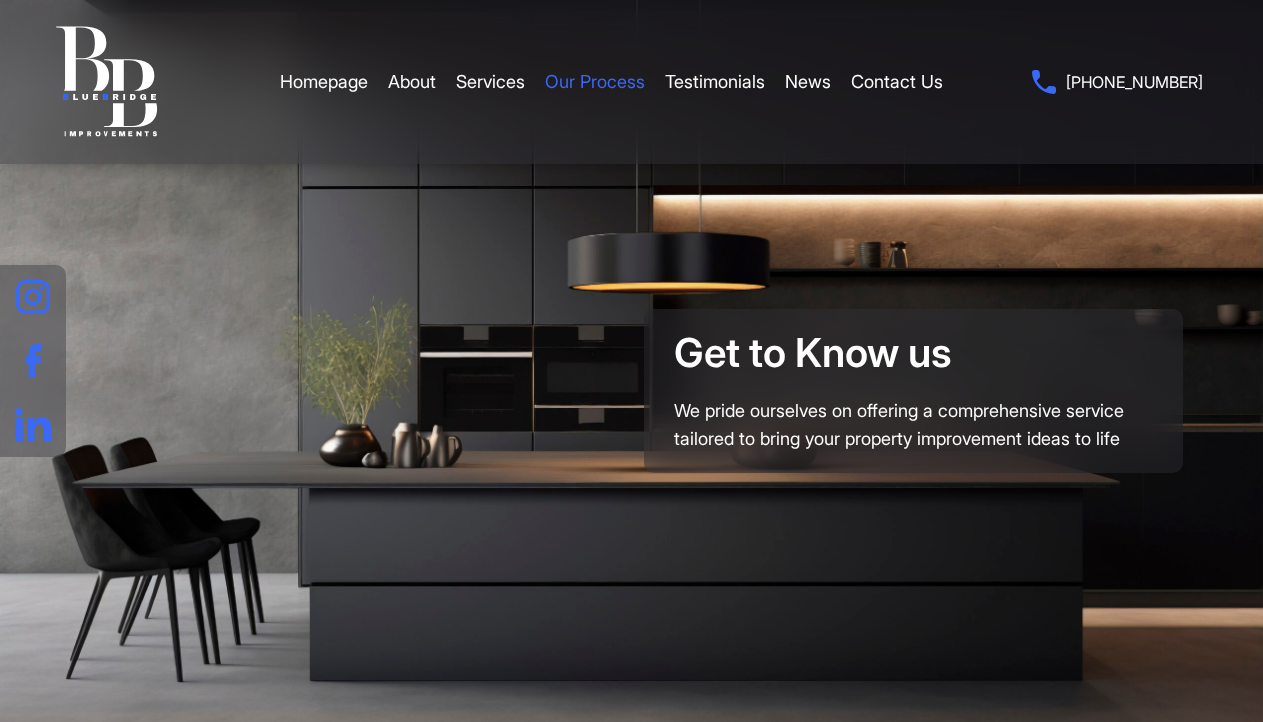 click on "Our Process" at bounding box center (595, 82) 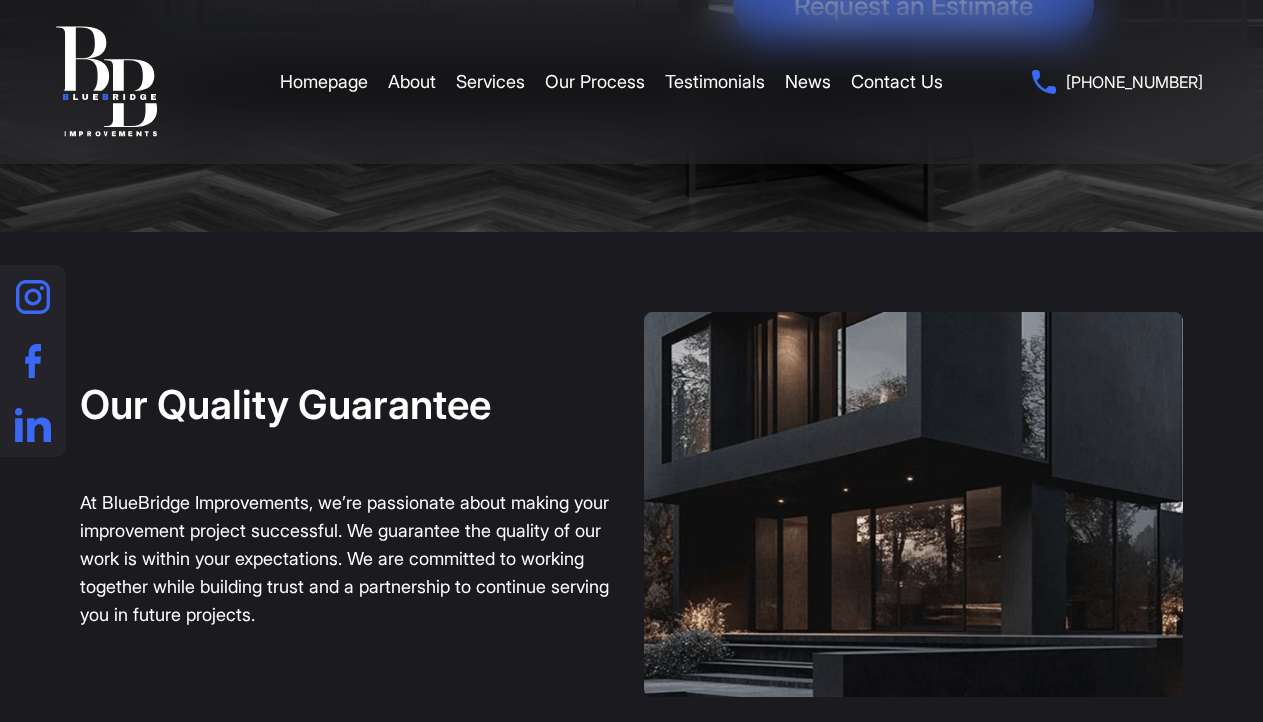 scroll, scrollTop: 209, scrollLeft: 0, axis: vertical 